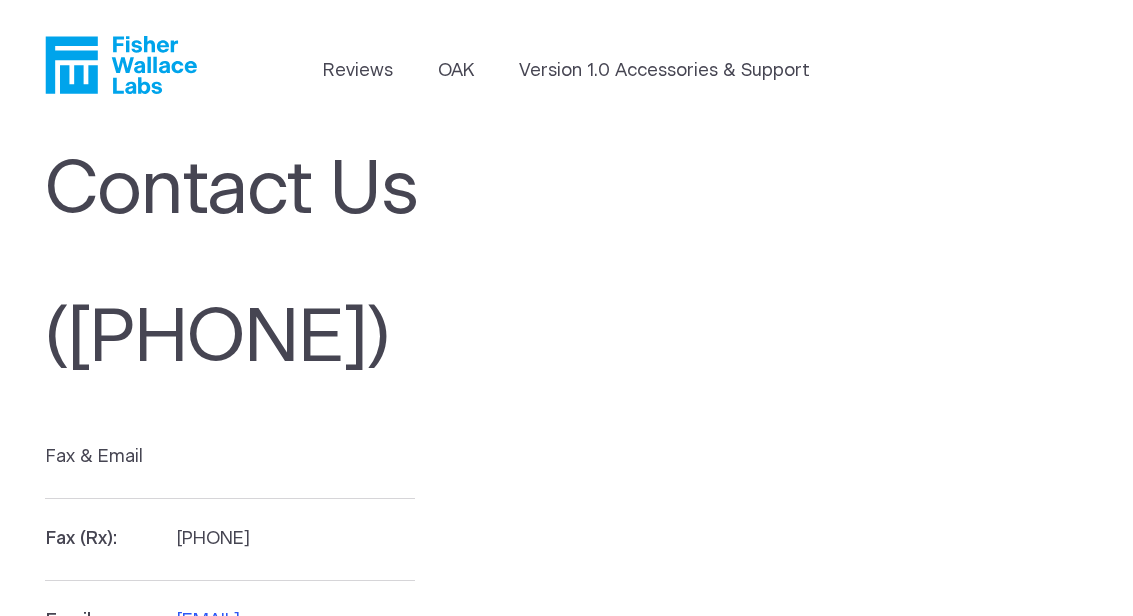 scroll, scrollTop: 0, scrollLeft: 0, axis: both 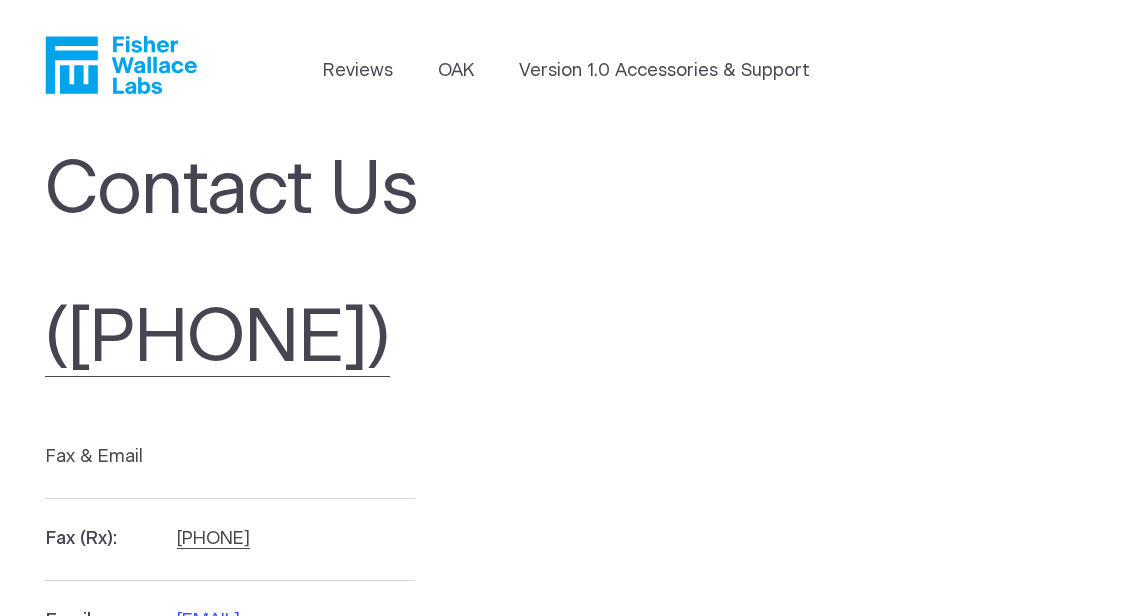 click on "Version 1.0 Accessories & Support" at bounding box center (664, 71) 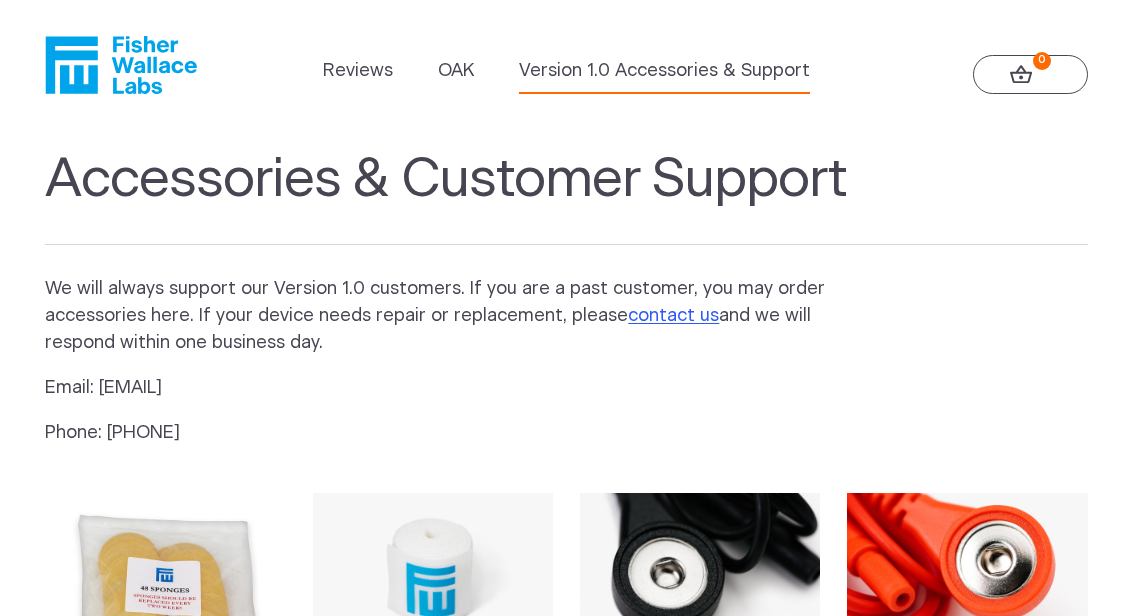 scroll, scrollTop: 0, scrollLeft: 0, axis: both 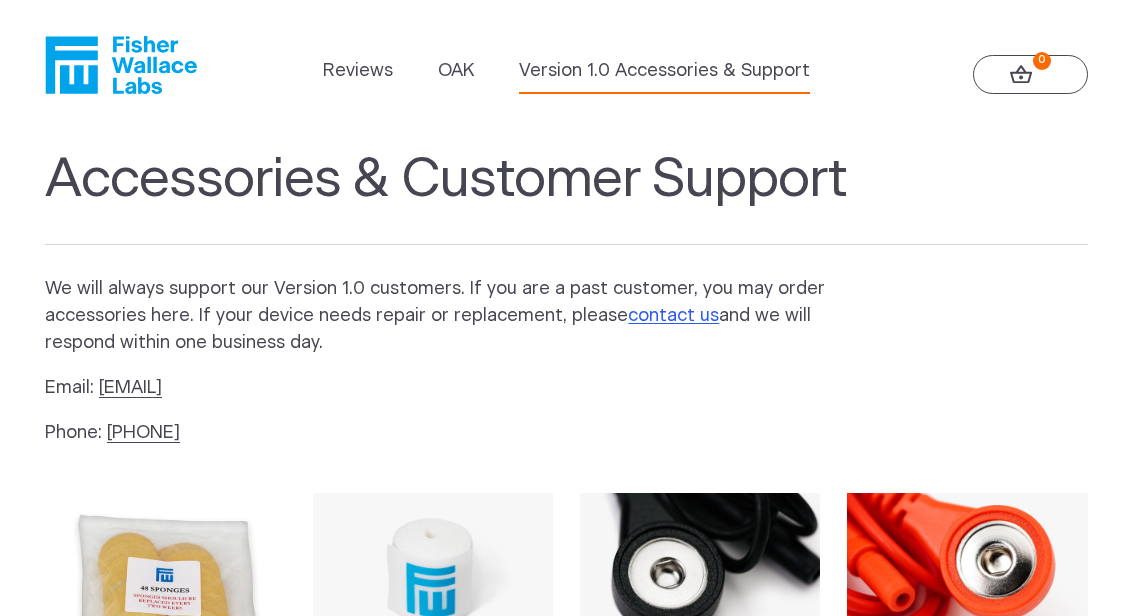 click on "OAK" at bounding box center [456, 71] 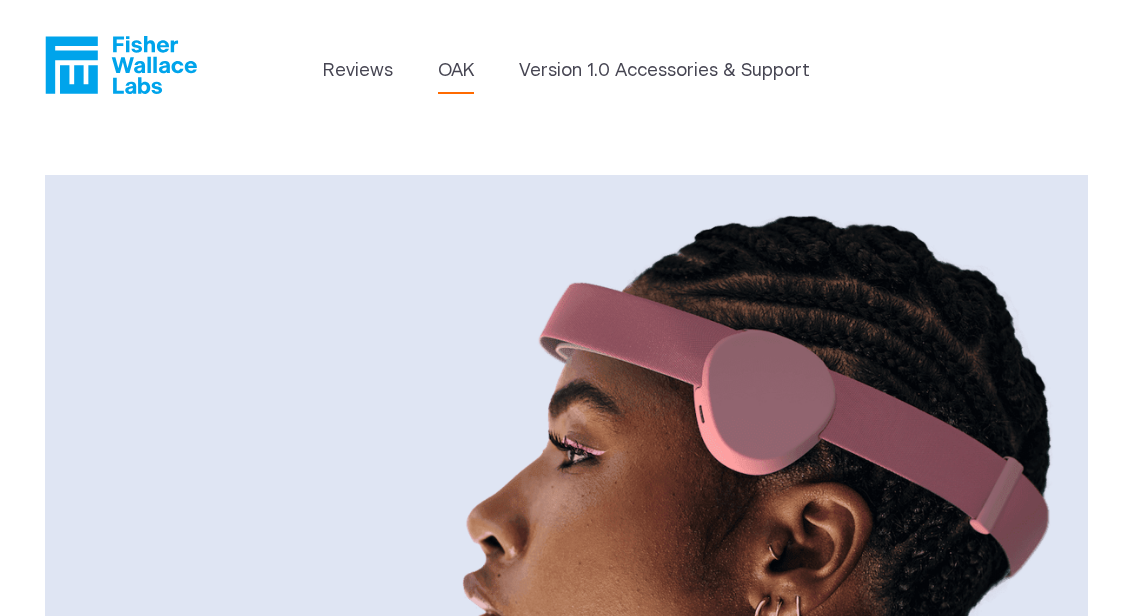 scroll, scrollTop: 0, scrollLeft: 0, axis: both 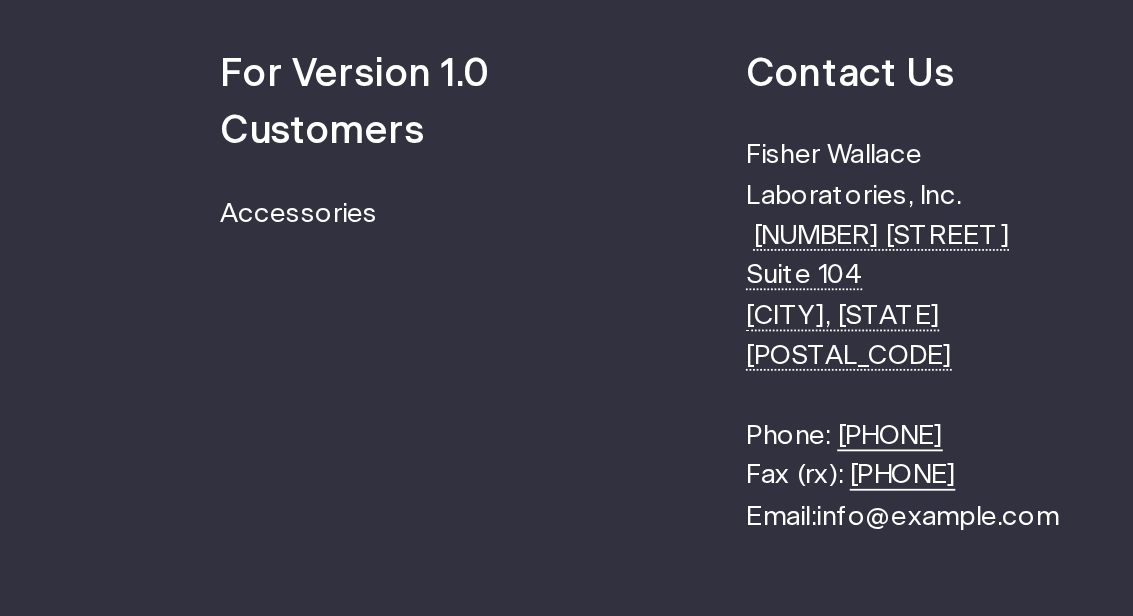 click on "[EMAIL]" at bounding box center [1007, 375] 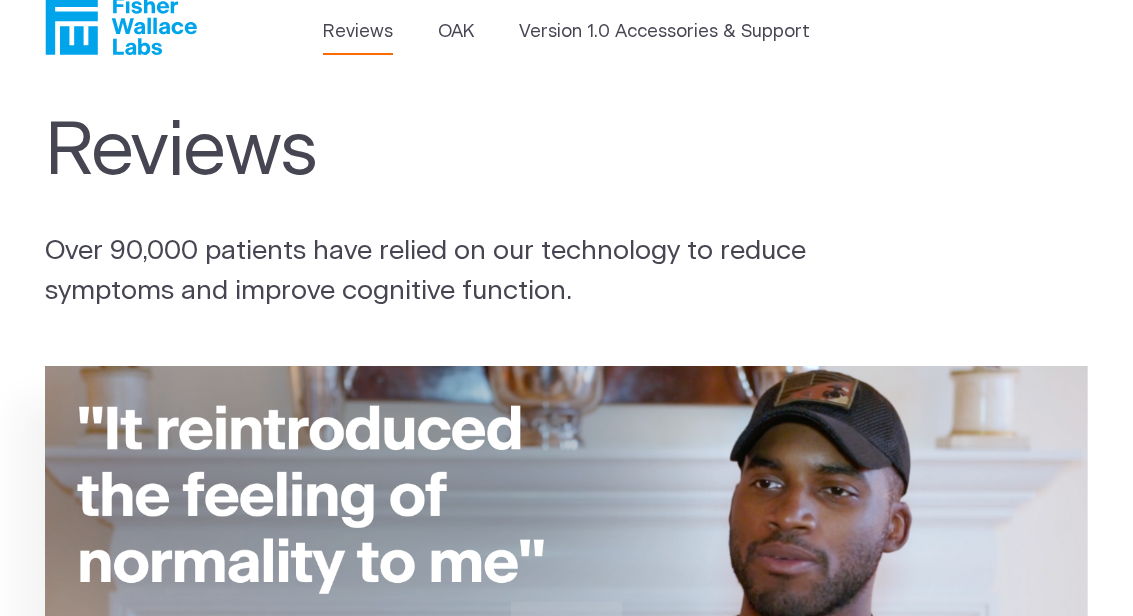 scroll, scrollTop: 0, scrollLeft: 0, axis: both 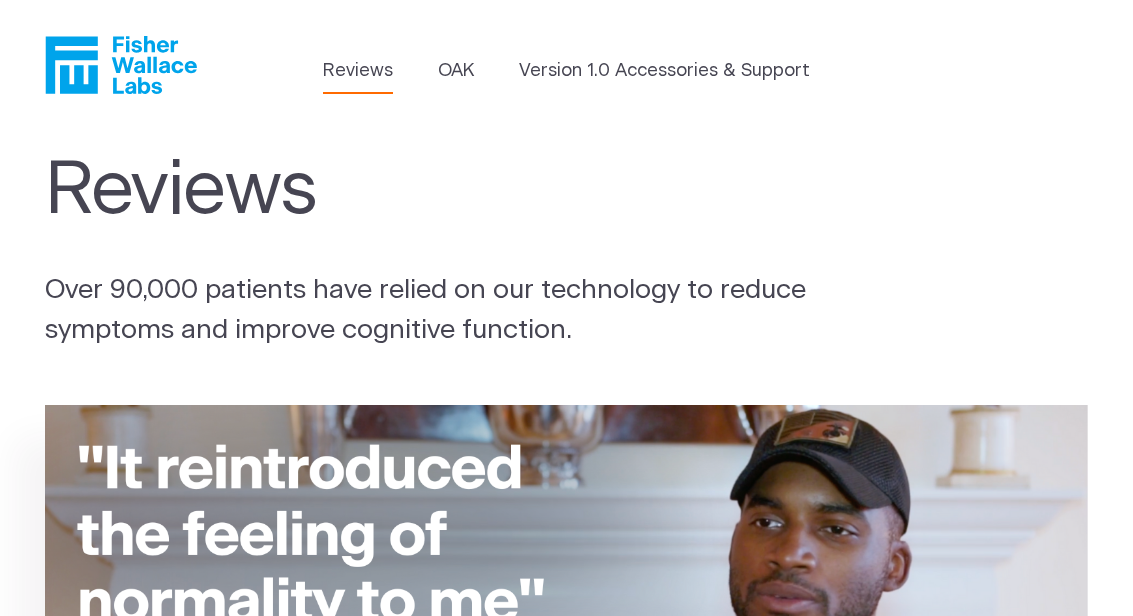 click on "Version 1.0 Accessories & Support" at bounding box center (664, 71) 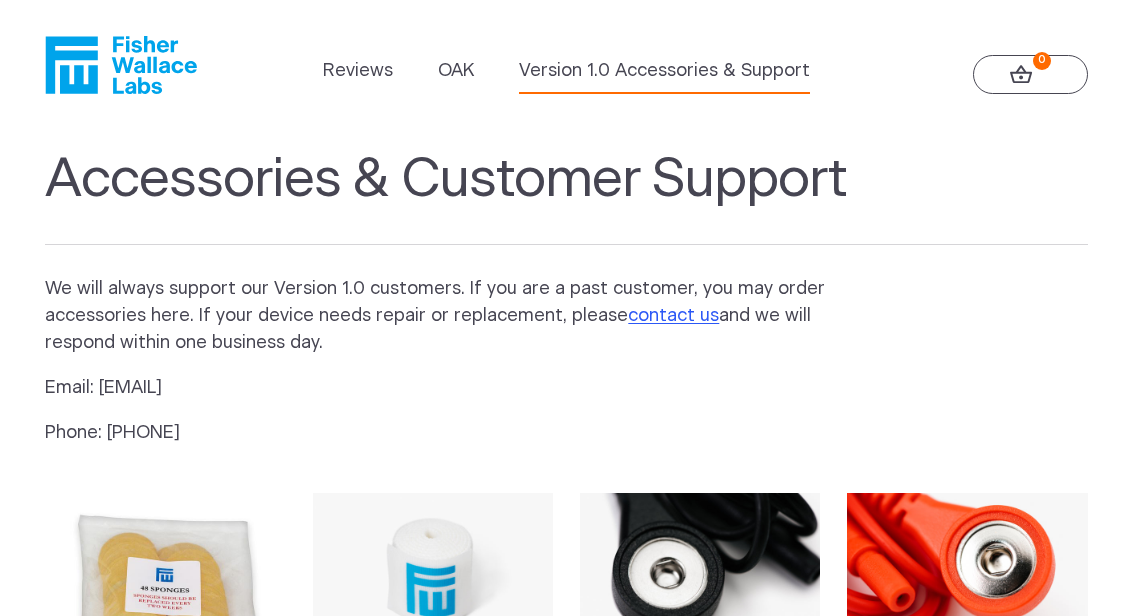 scroll, scrollTop: 0, scrollLeft: 0, axis: both 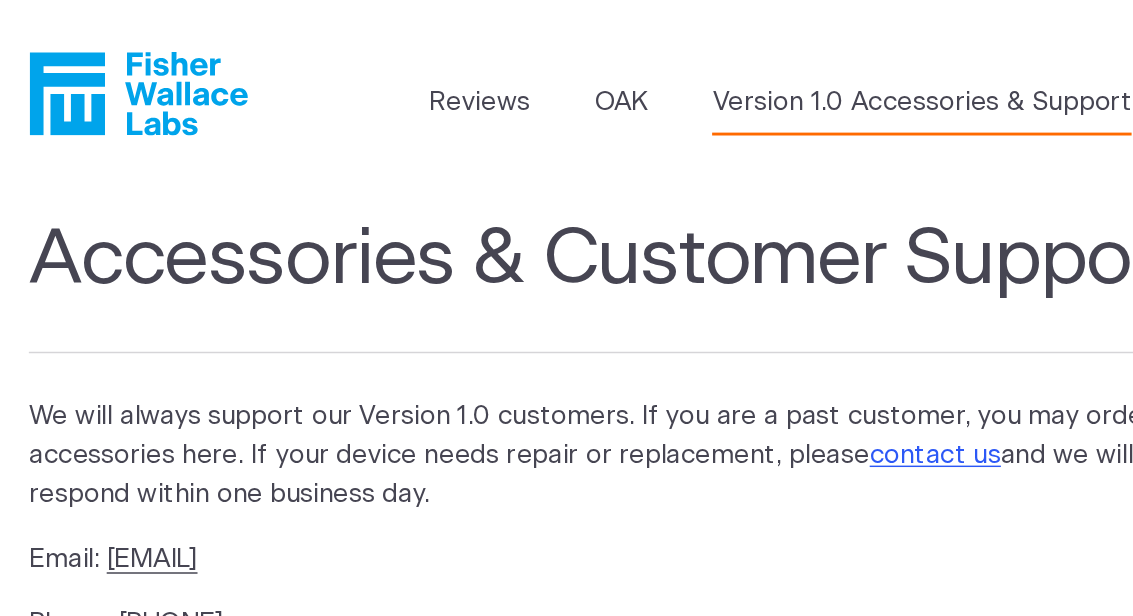 click on "OAK" at bounding box center [456, 71] 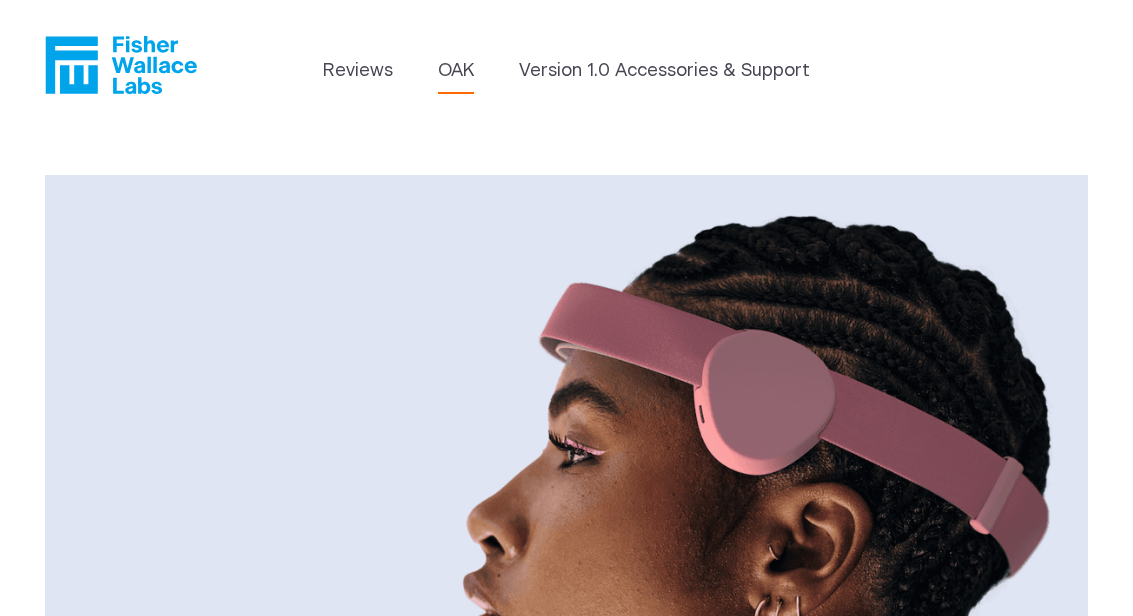 scroll, scrollTop: 0, scrollLeft: 0, axis: both 